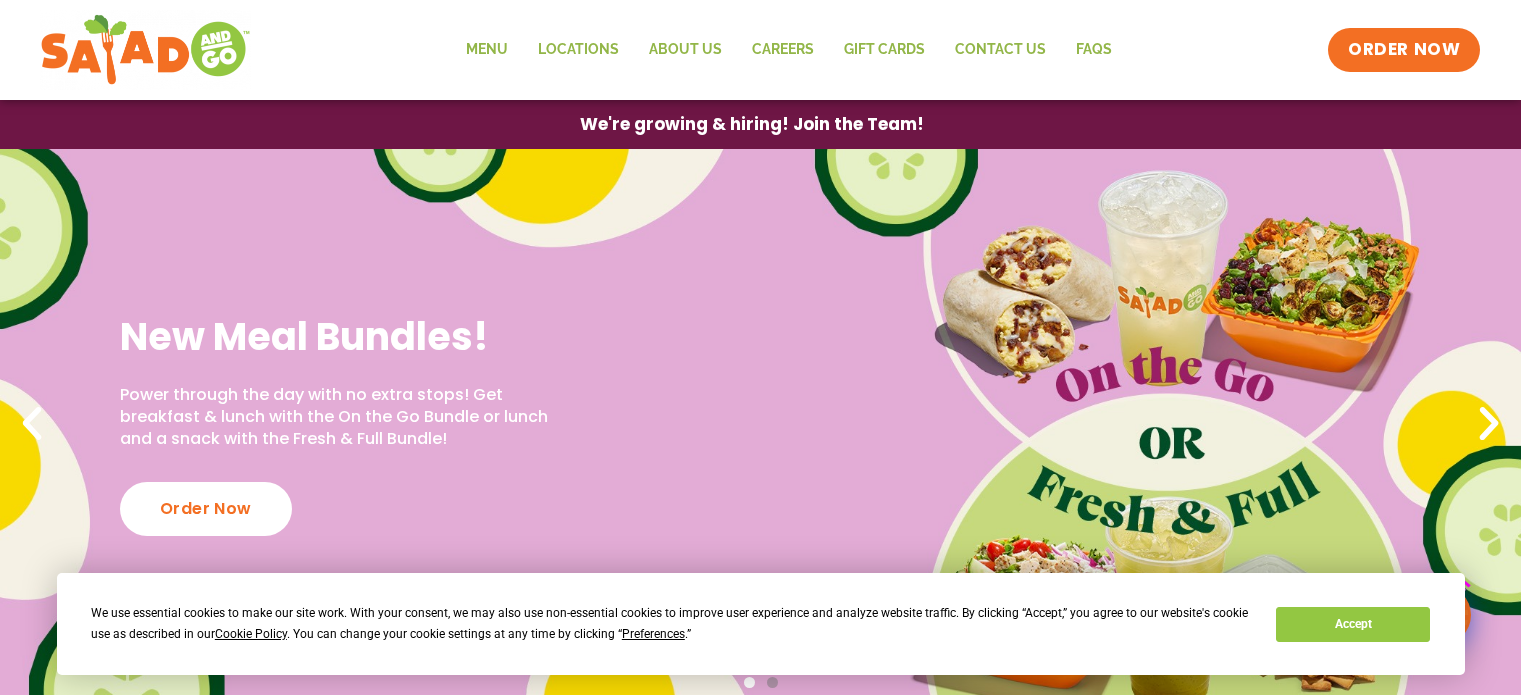scroll, scrollTop: 0, scrollLeft: 0, axis: both 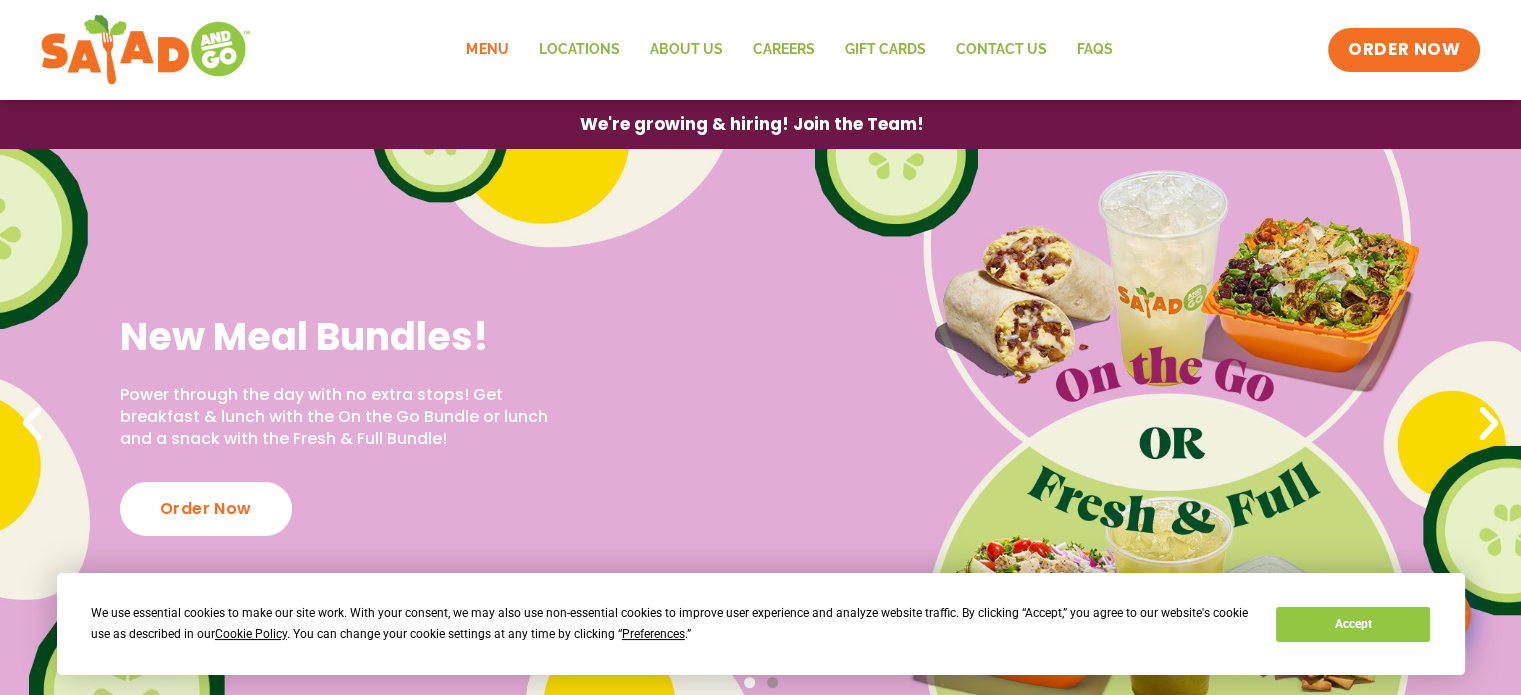 click on "Menu" 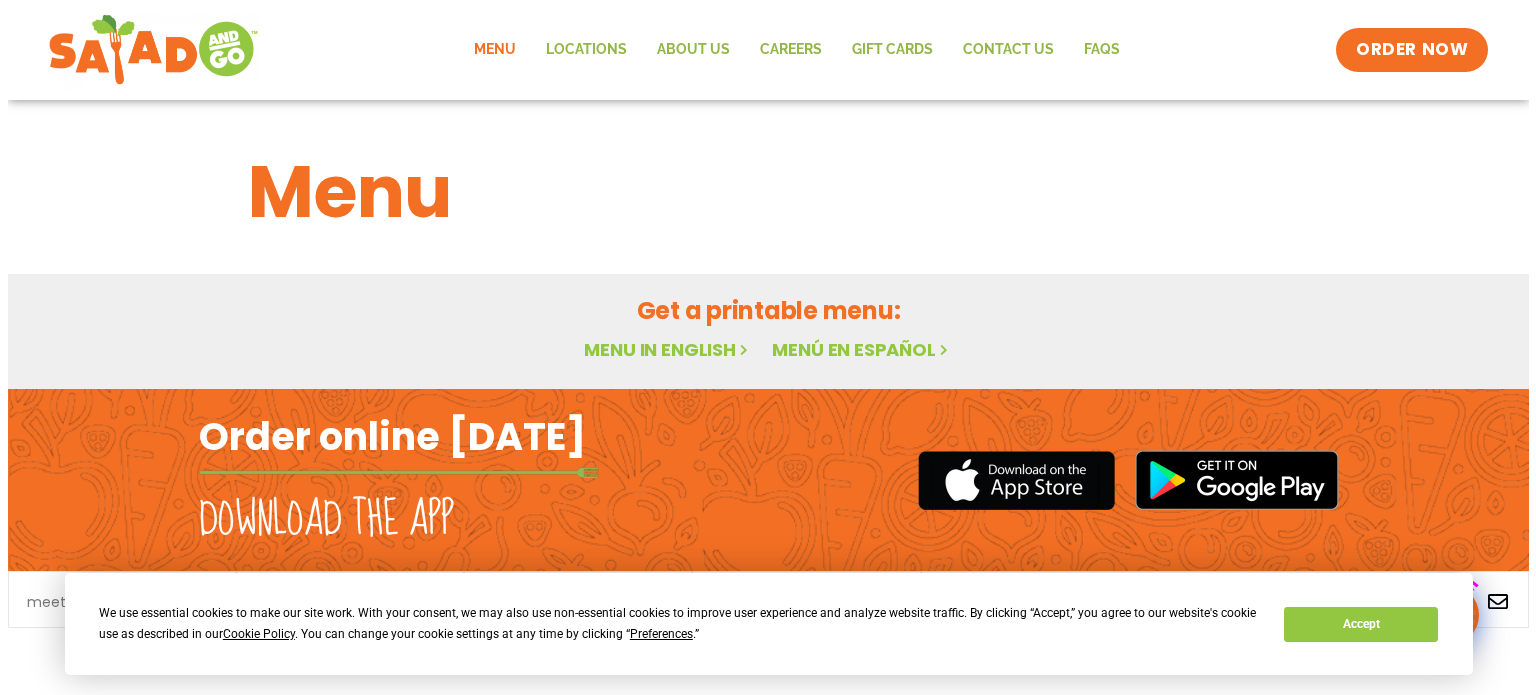 scroll, scrollTop: 0, scrollLeft: 0, axis: both 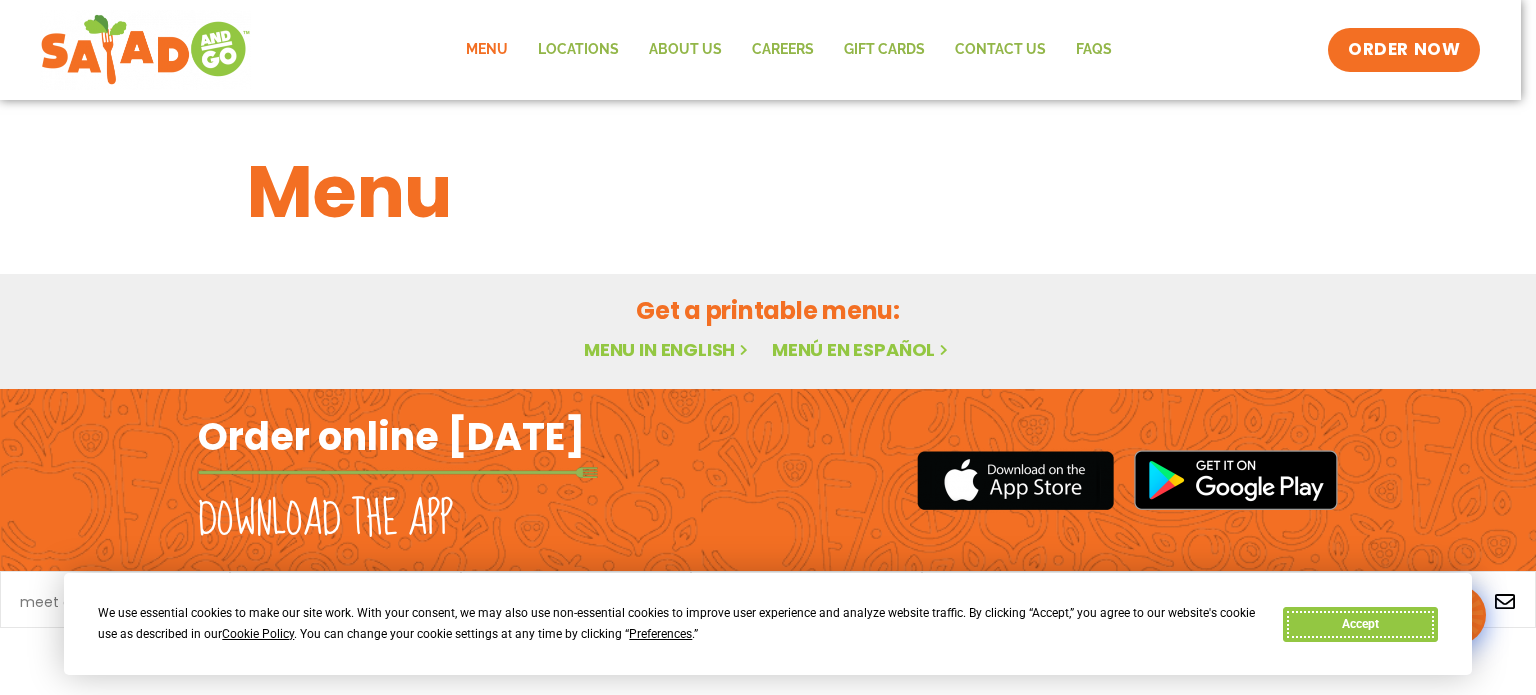 drag, startPoint x: 1375, startPoint y: 623, endPoint x: 652, endPoint y: 485, distance: 736.0523 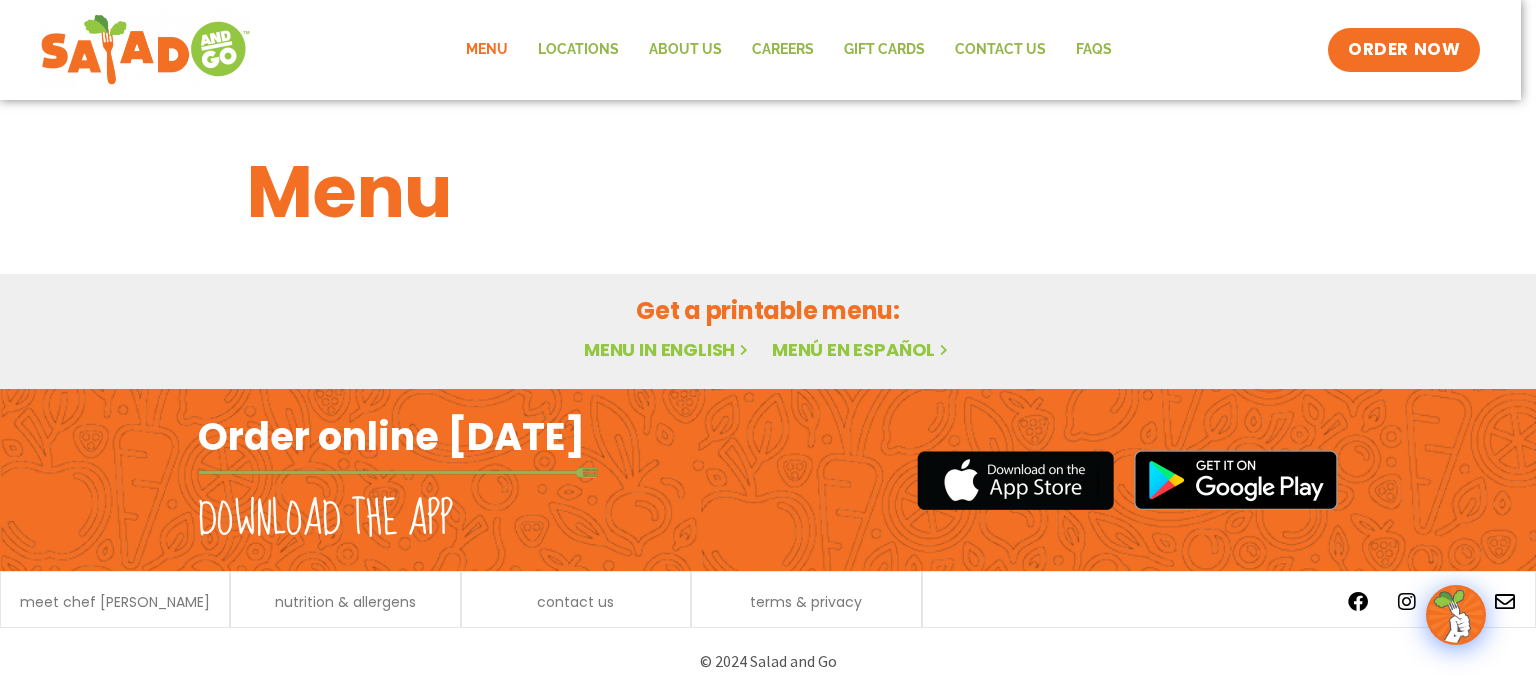click on "Menu" at bounding box center [768, 177] 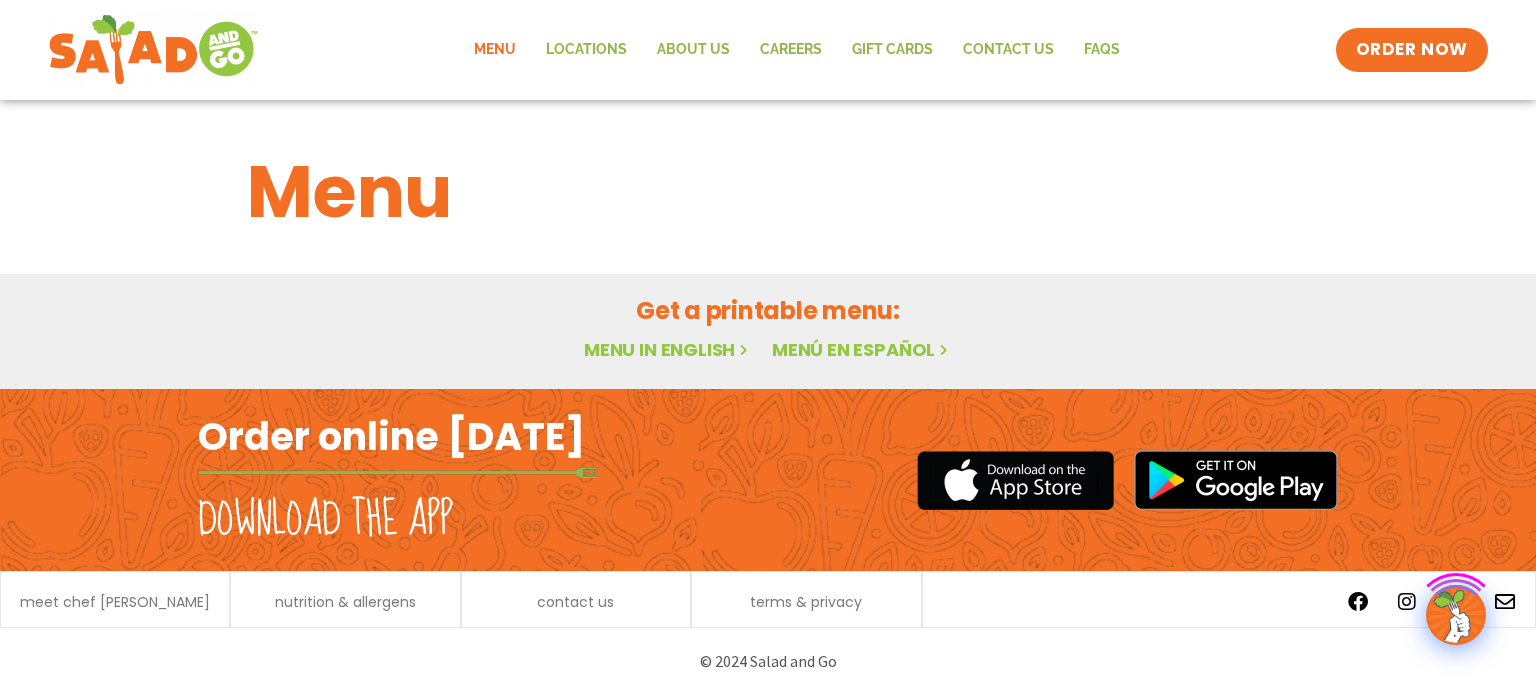 scroll, scrollTop: 0, scrollLeft: 0, axis: both 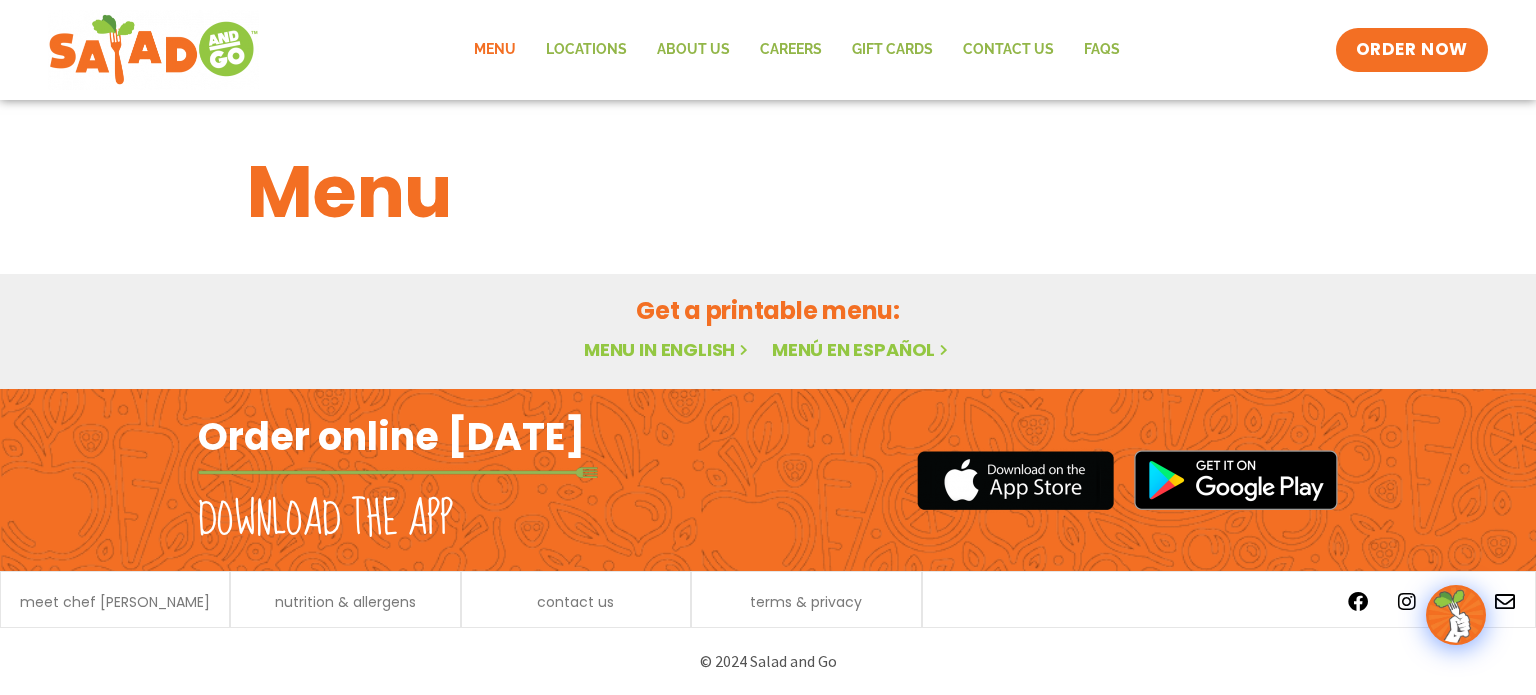 click on "Menu in English" at bounding box center [668, 349] 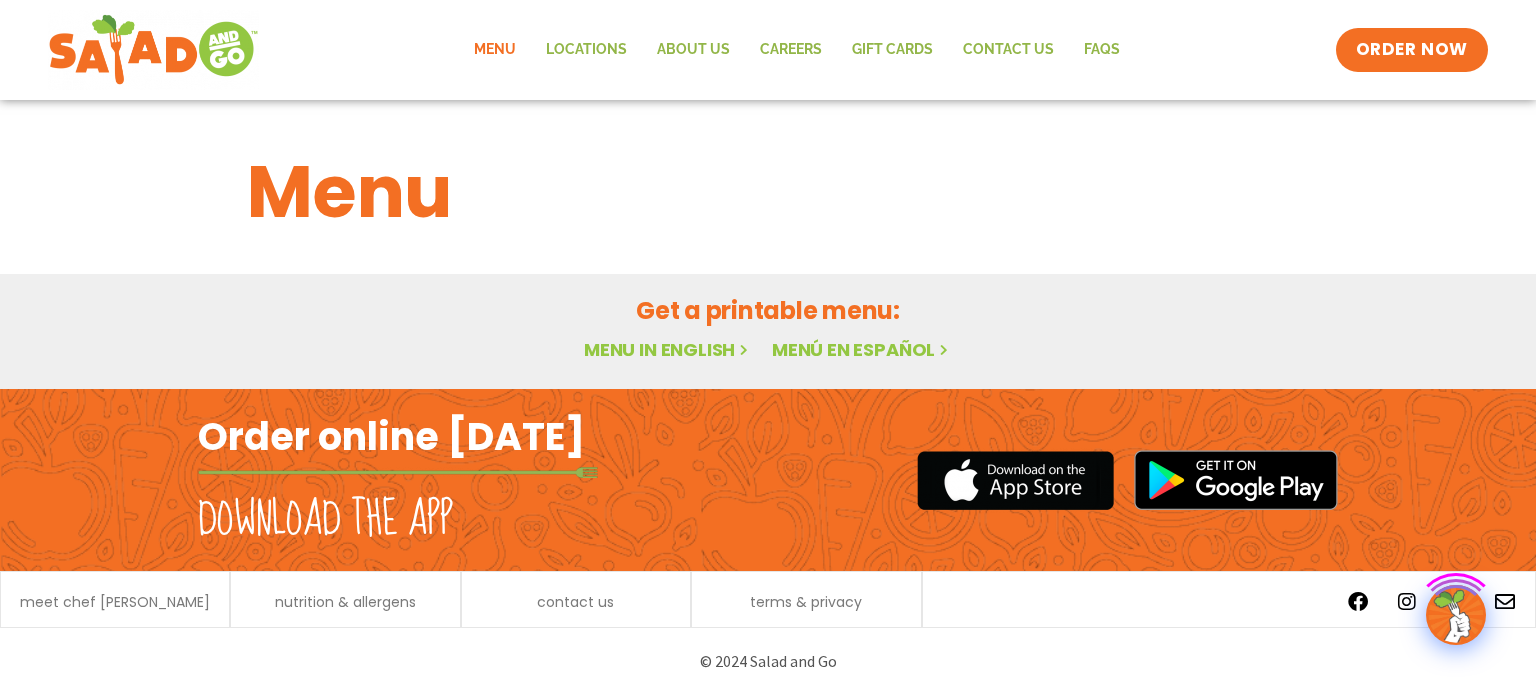 scroll, scrollTop: 0, scrollLeft: 0, axis: both 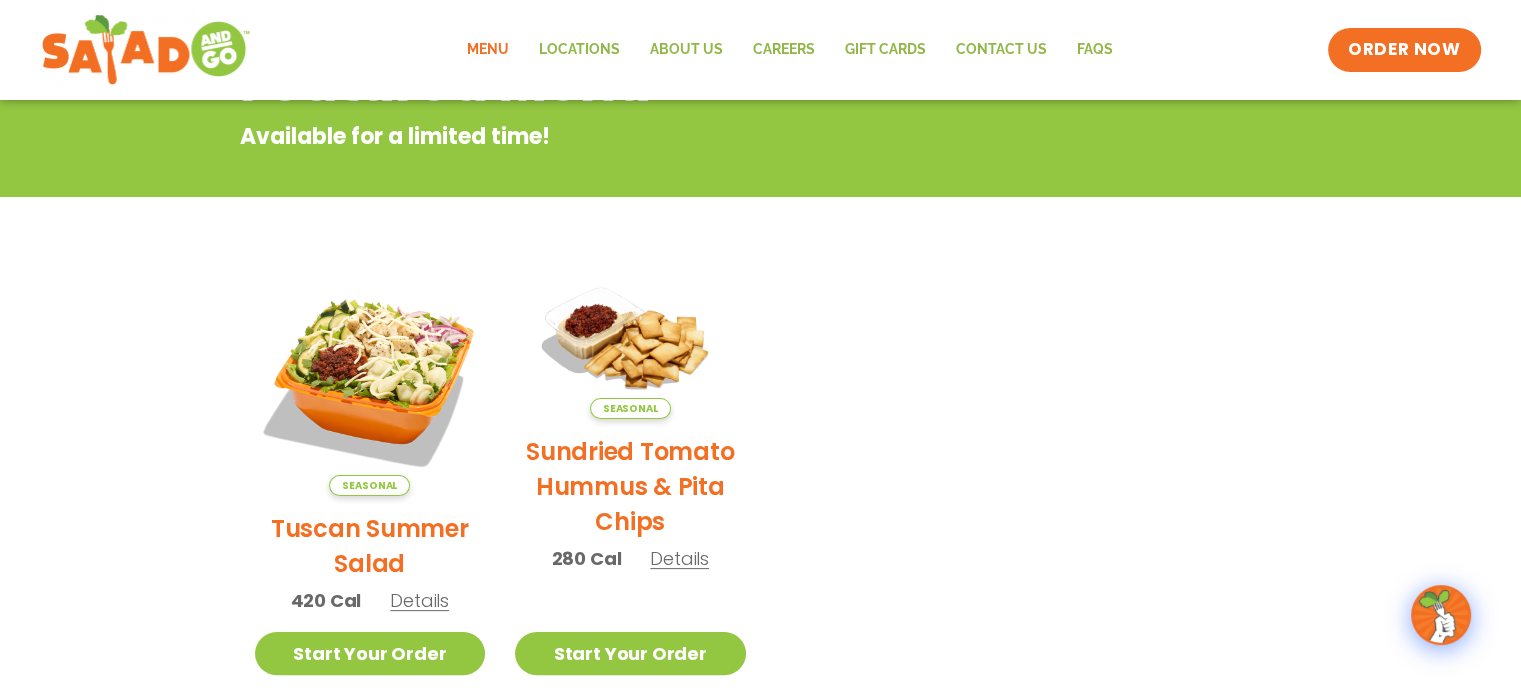 click on "Details" at bounding box center [419, 600] 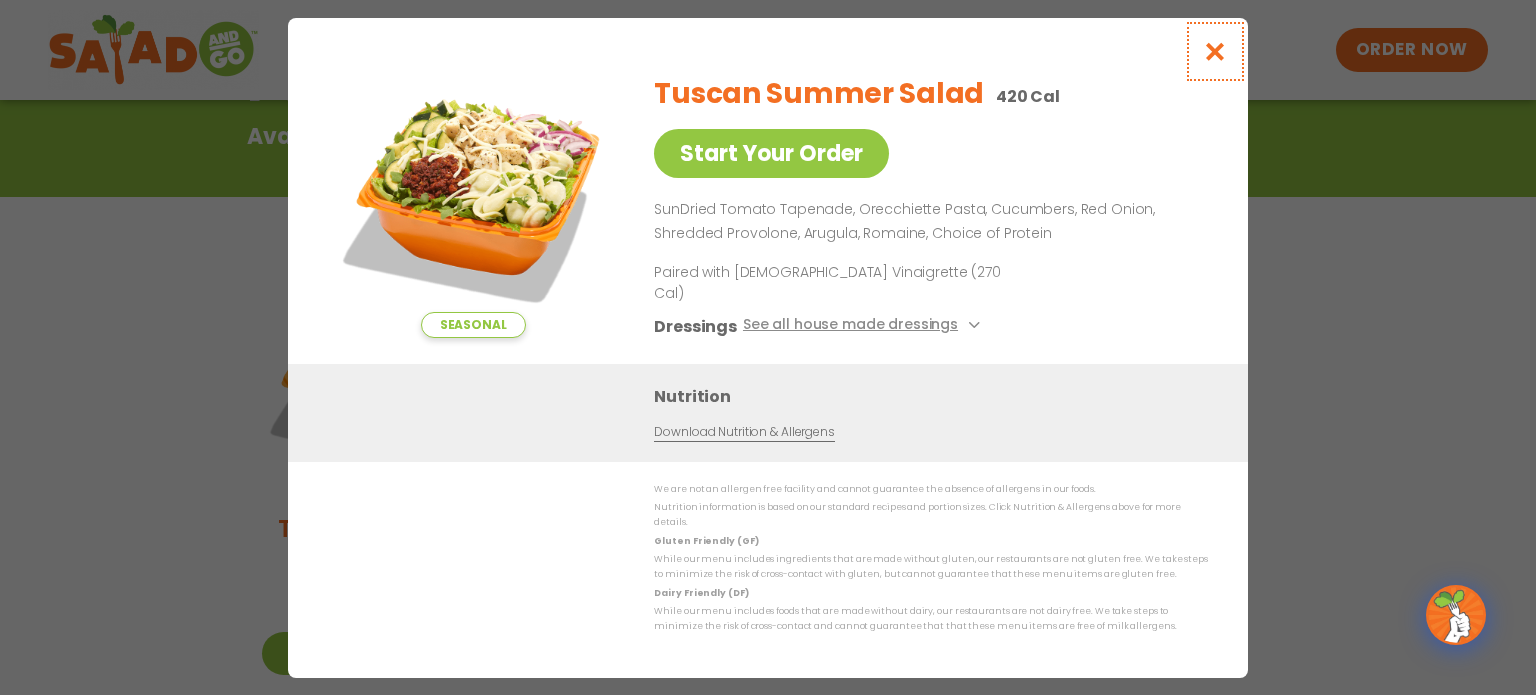 click at bounding box center (1215, 51) 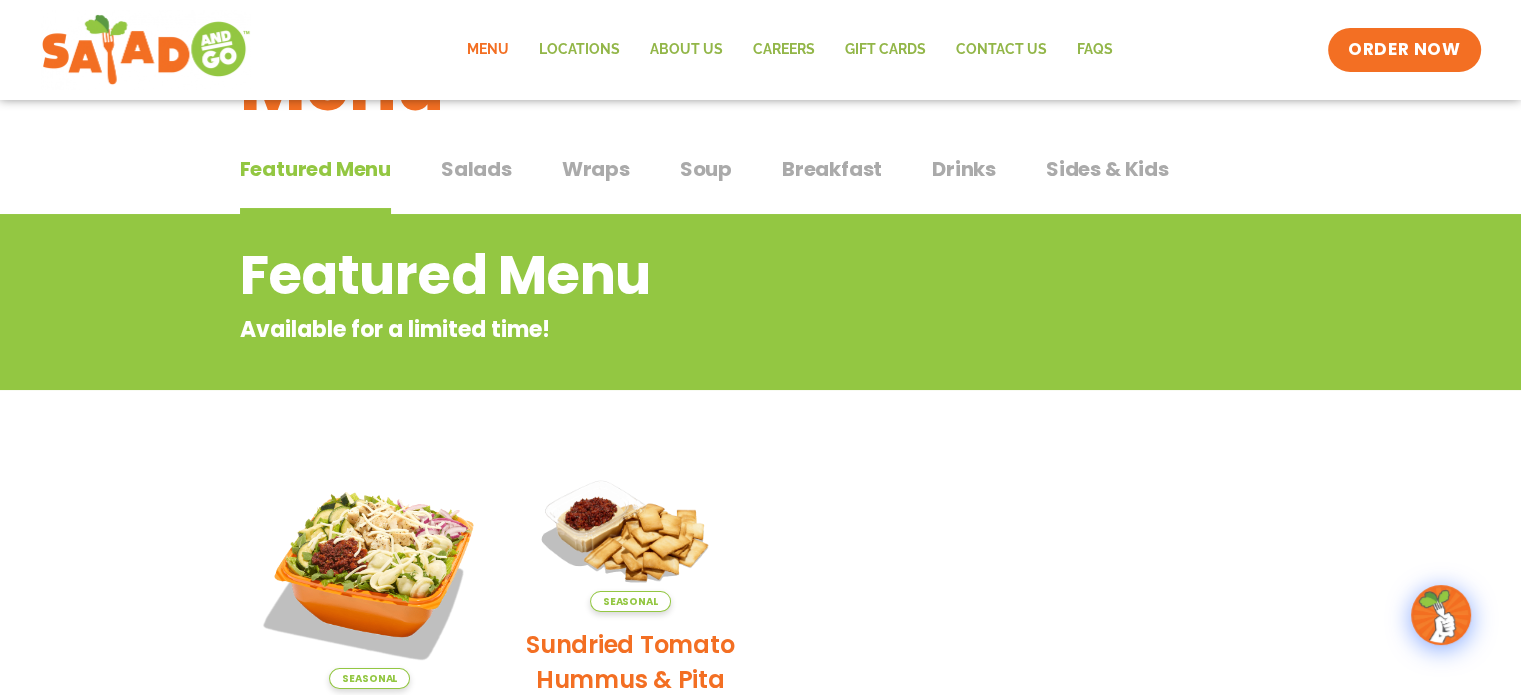 scroll, scrollTop: 0, scrollLeft: 0, axis: both 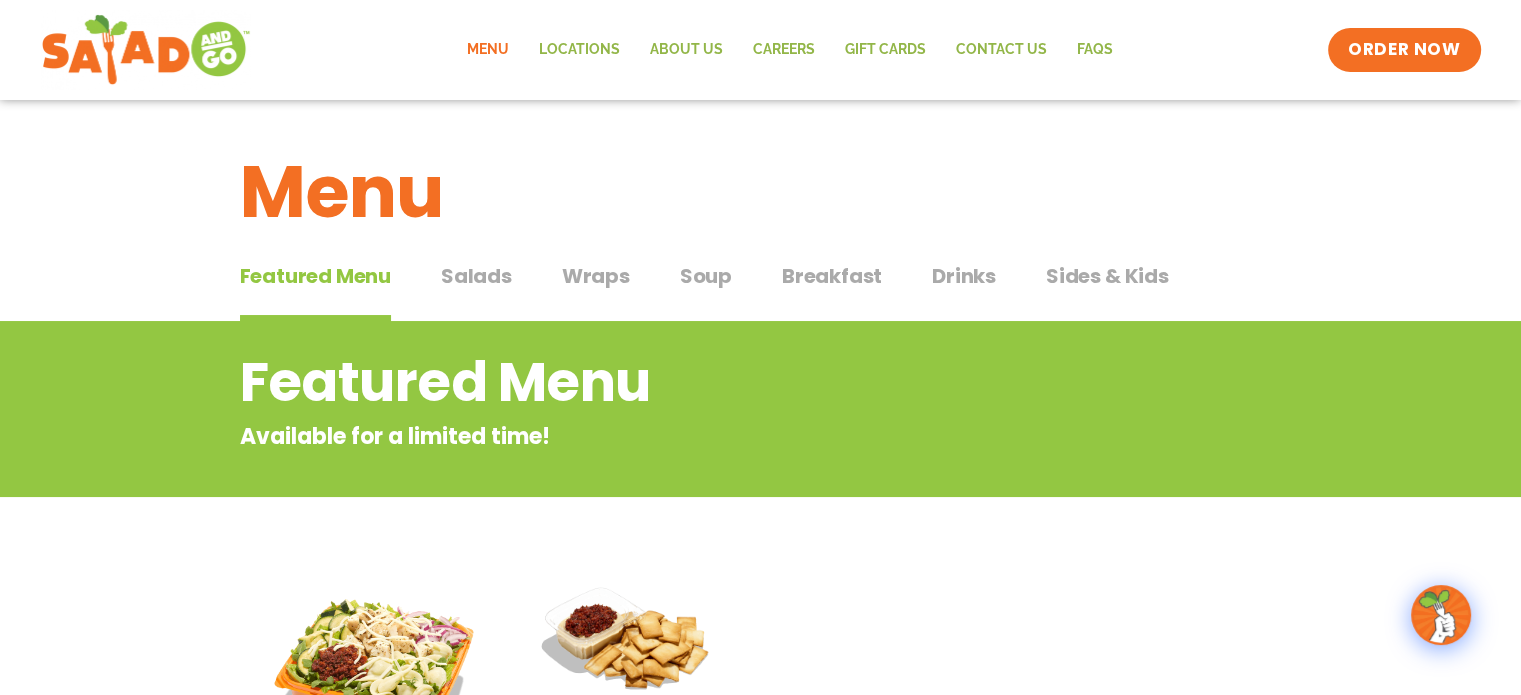 click on "Salads" at bounding box center (476, 276) 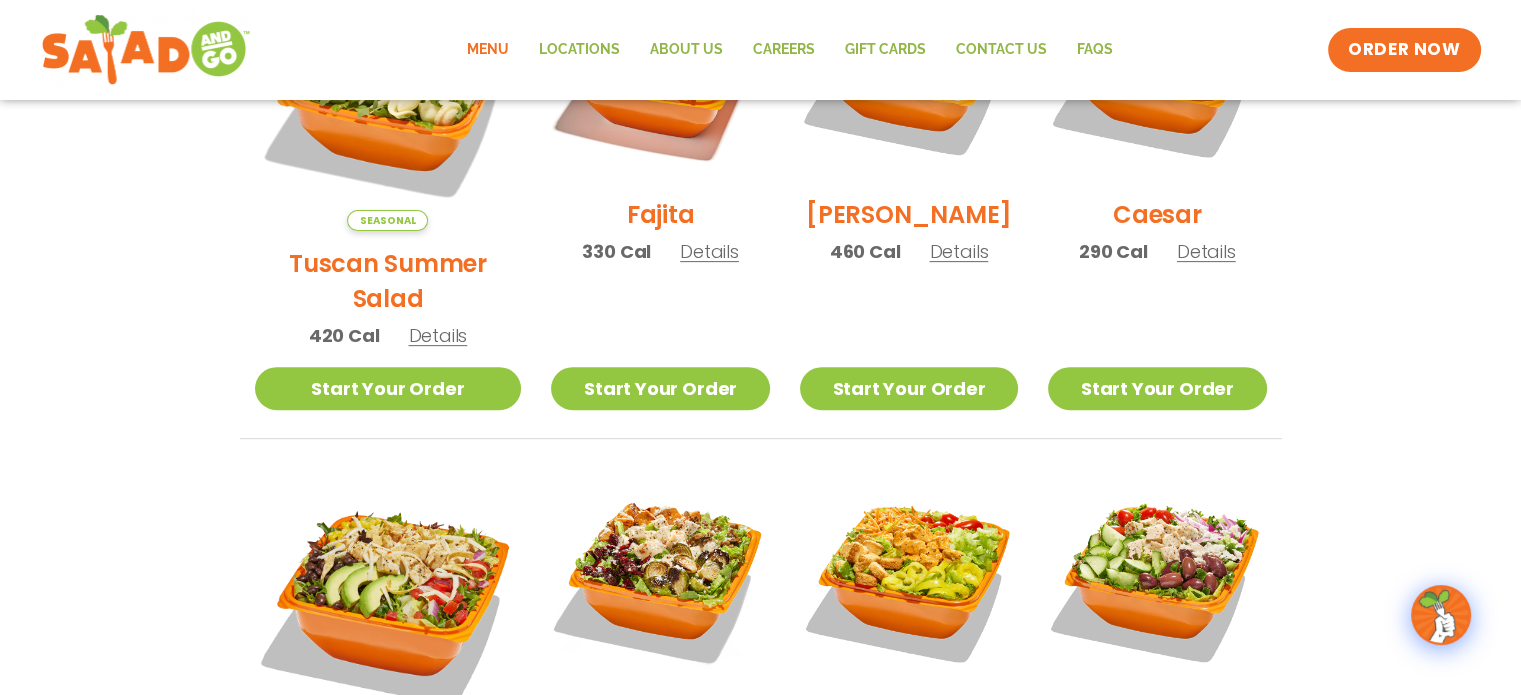 scroll, scrollTop: 900, scrollLeft: 0, axis: vertical 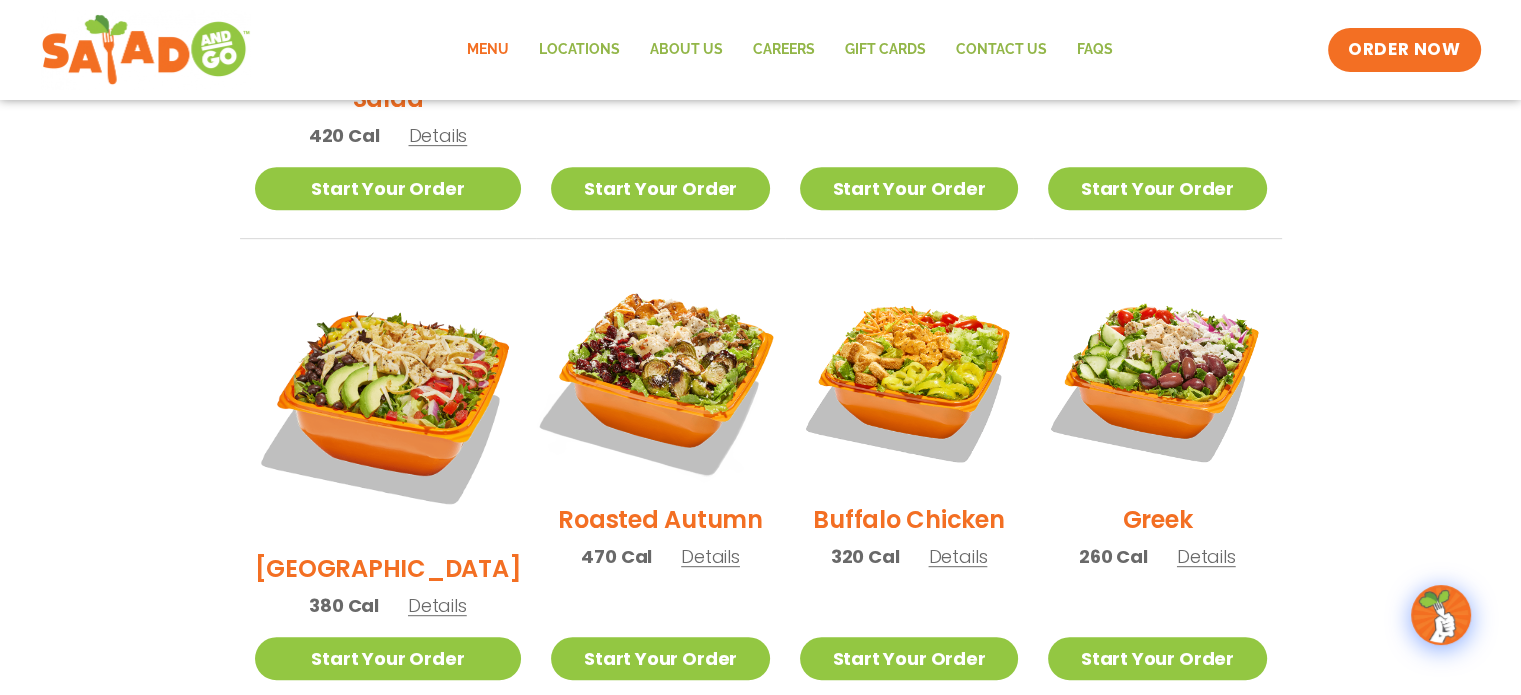 click at bounding box center [660, 378] 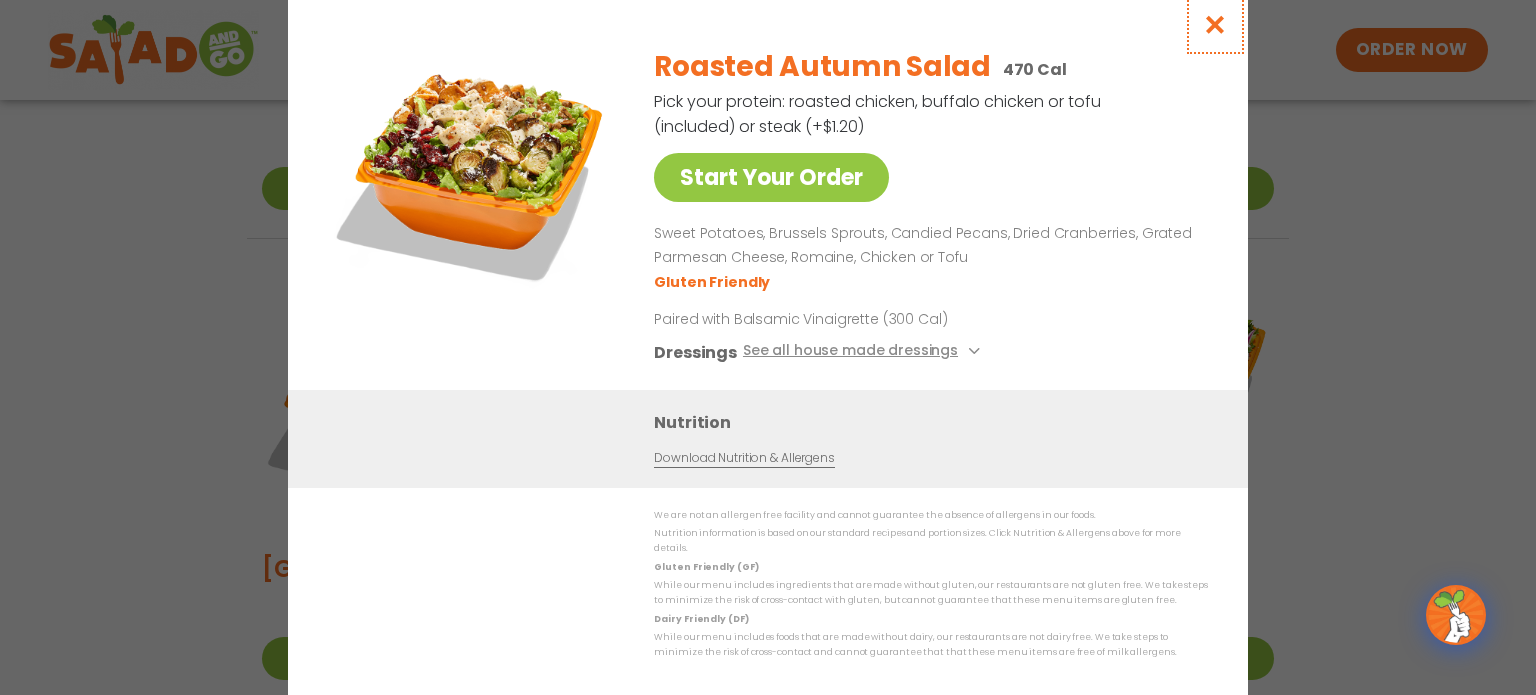 drag, startPoint x: 1223, startPoint y: 32, endPoint x: 1177, endPoint y: 45, distance: 47.801674 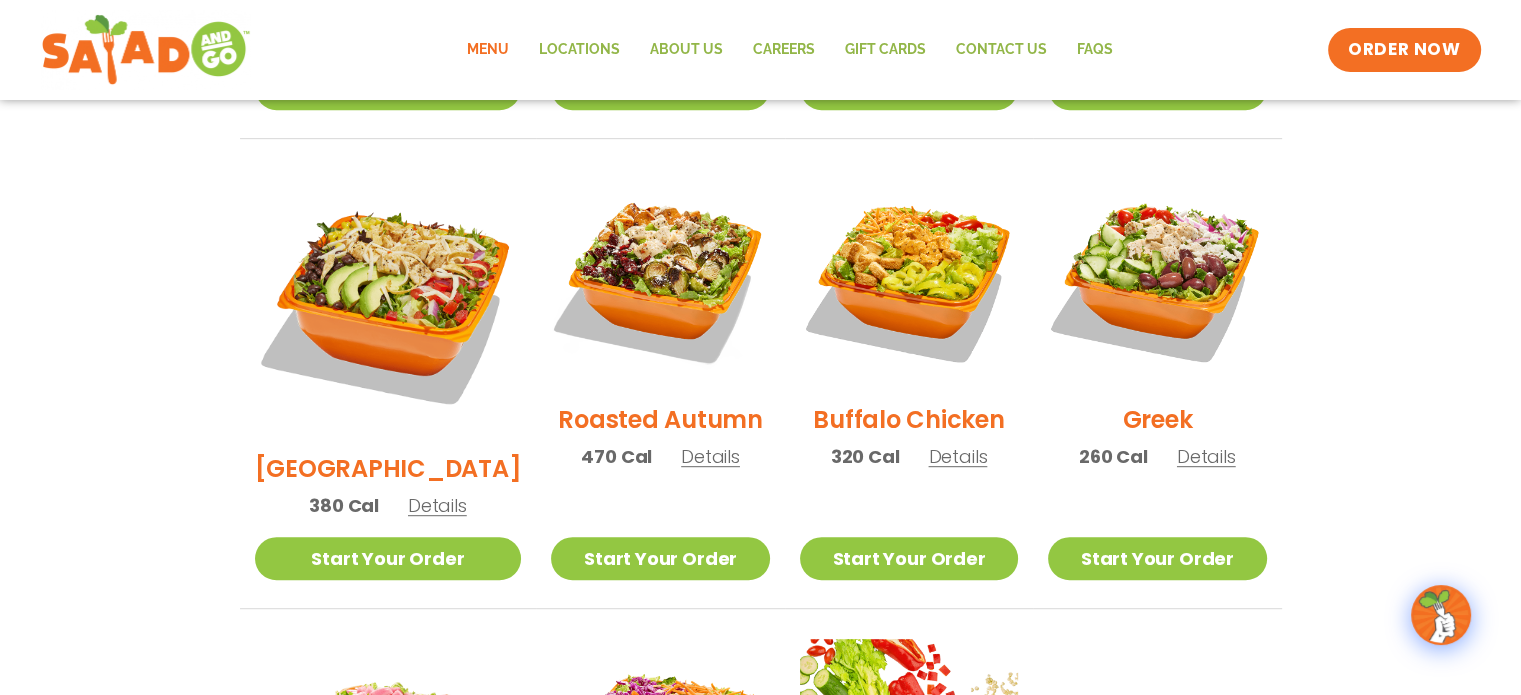scroll, scrollTop: 1100, scrollLeft: 0, axis: vertical 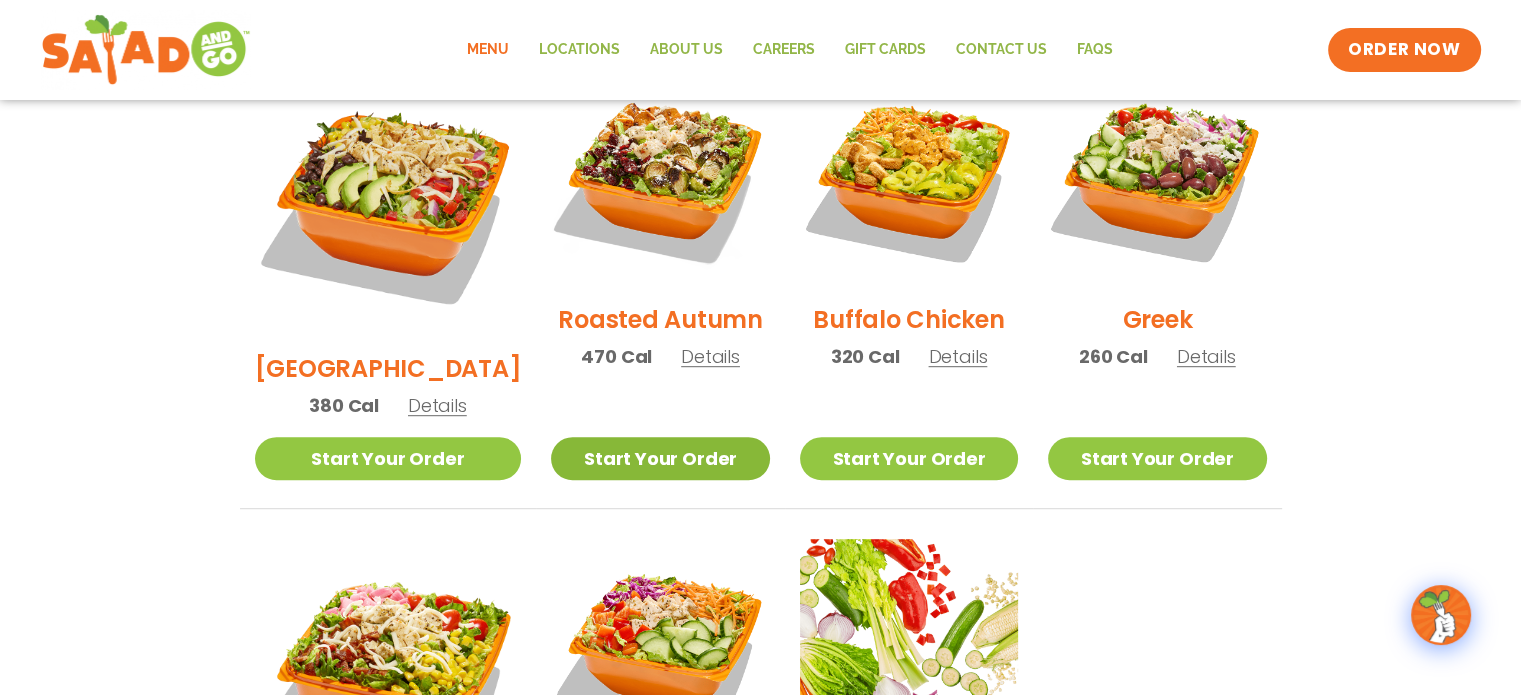 click on "Start Your Order" at bounding box center (660, 458) 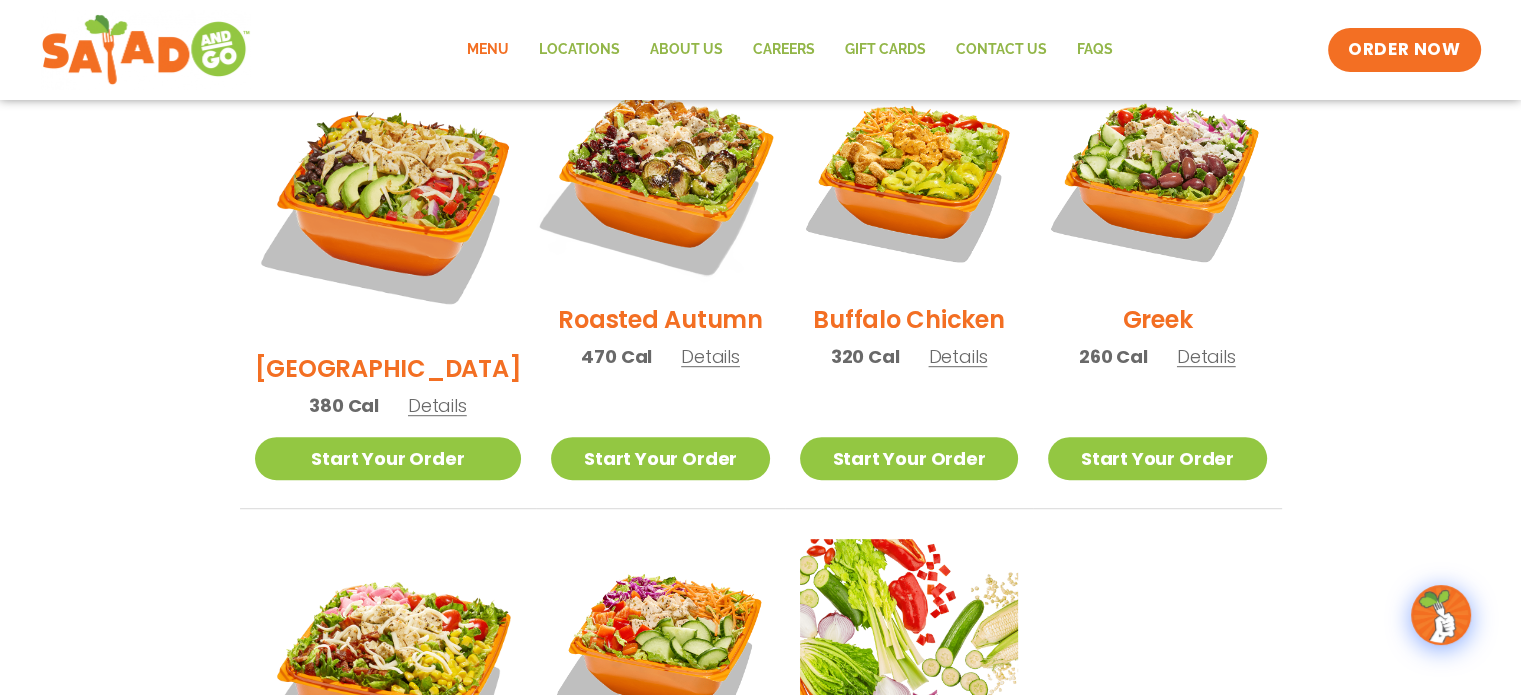 click at bounding box center (660, 178) 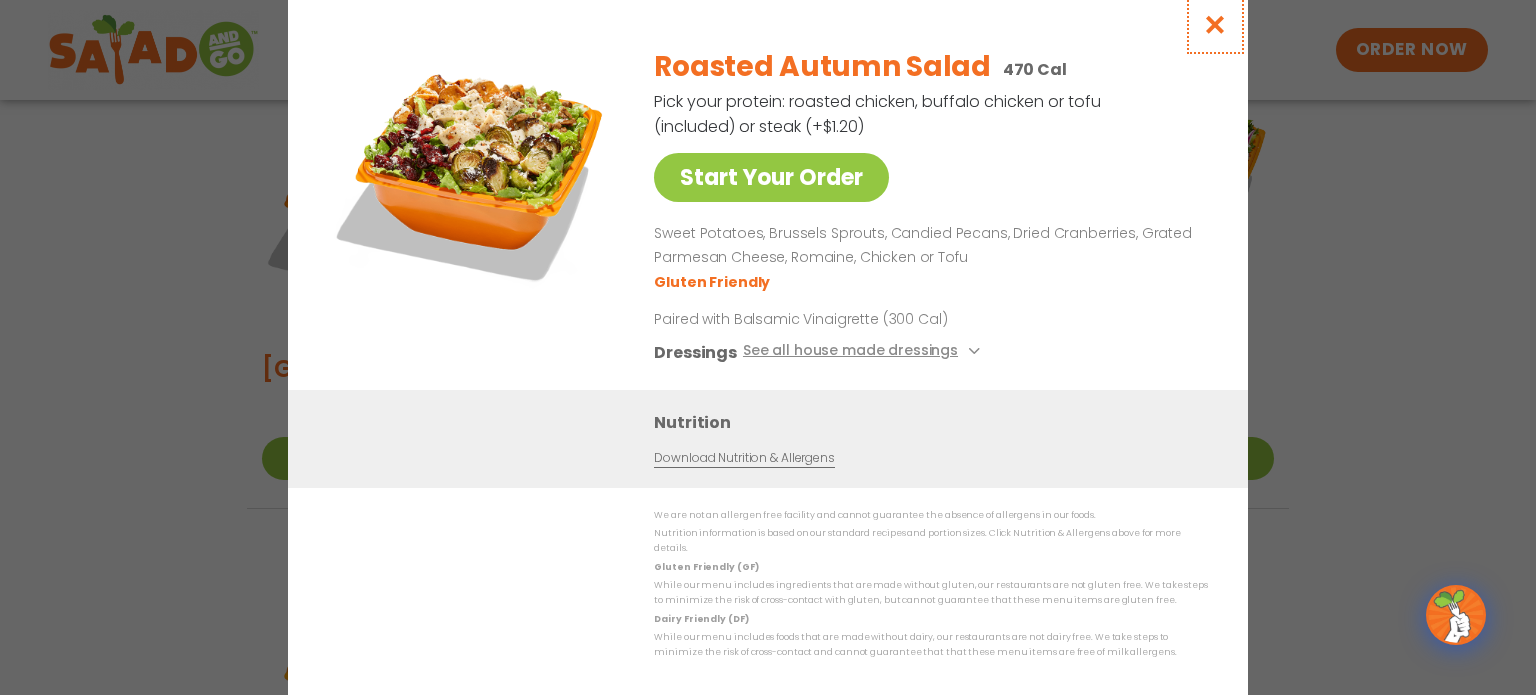 click at bounding box center (1215, 24) 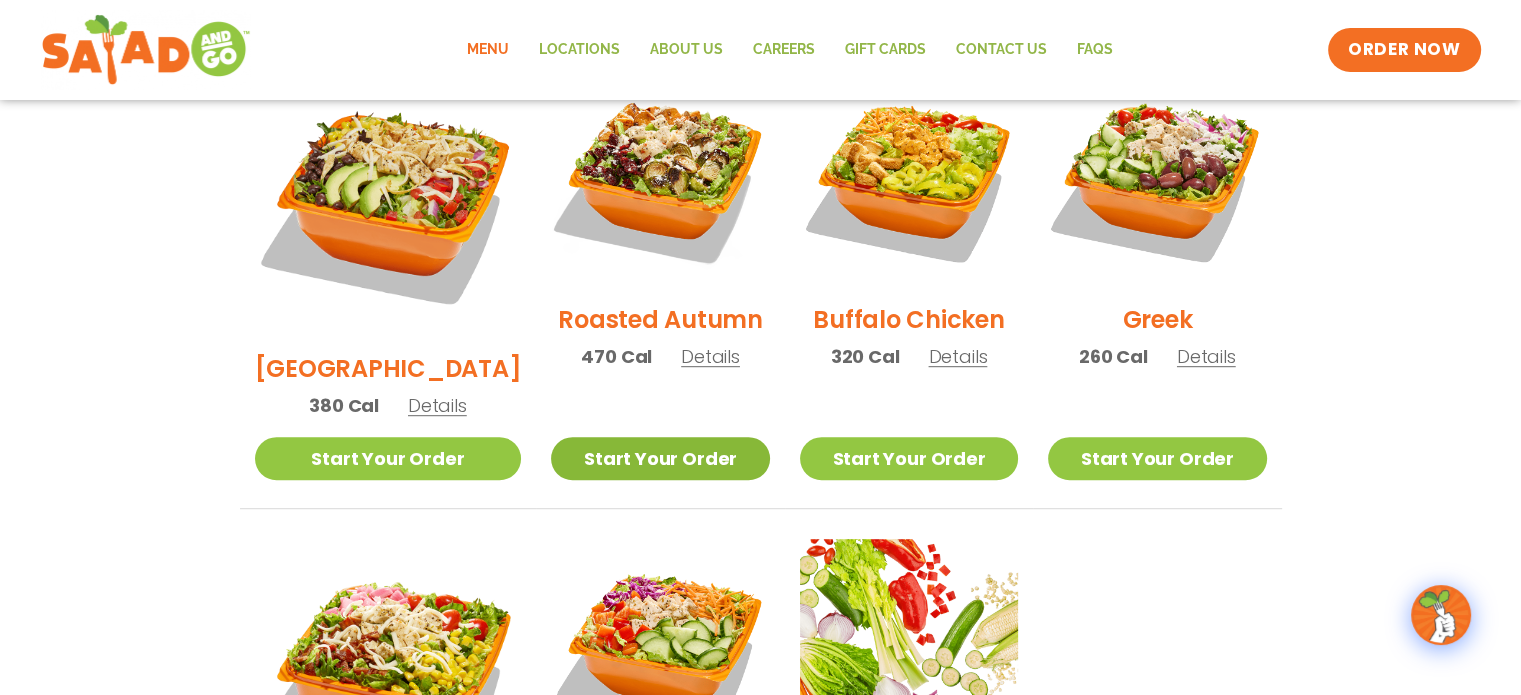click on "Start Your Order" at bounding box center (660, 458) 